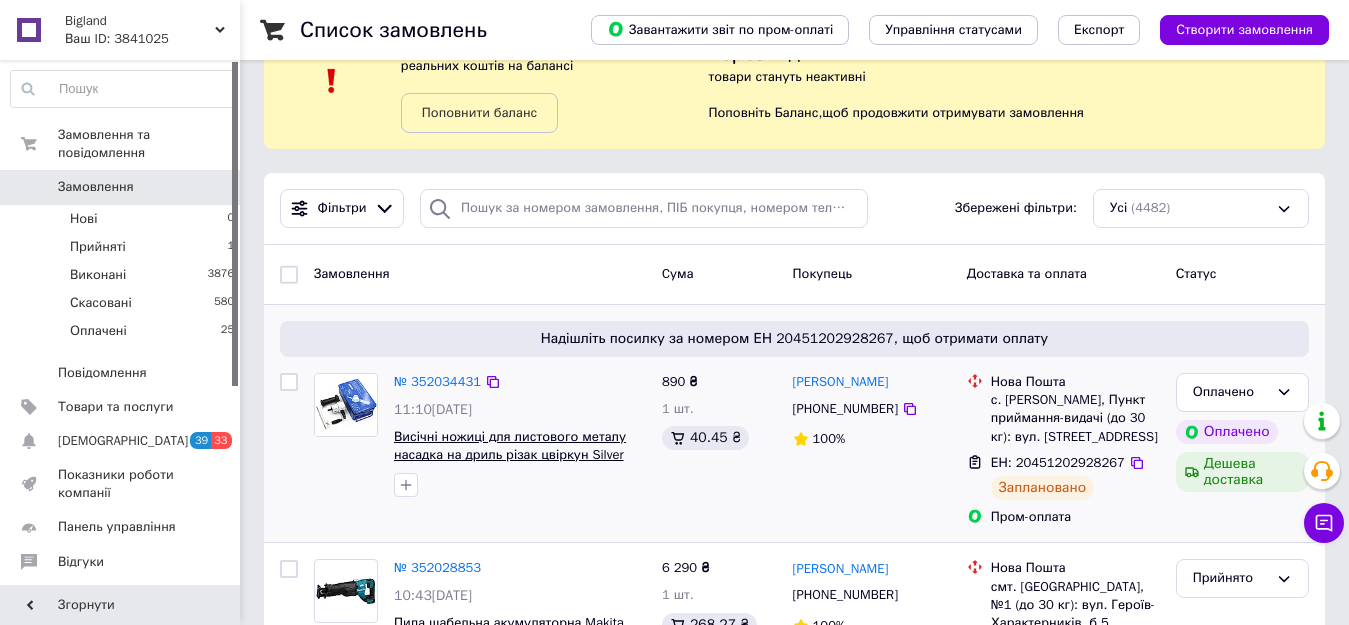 scroll, scrollTop: 400, scrollLeft: 0, axis: vertical 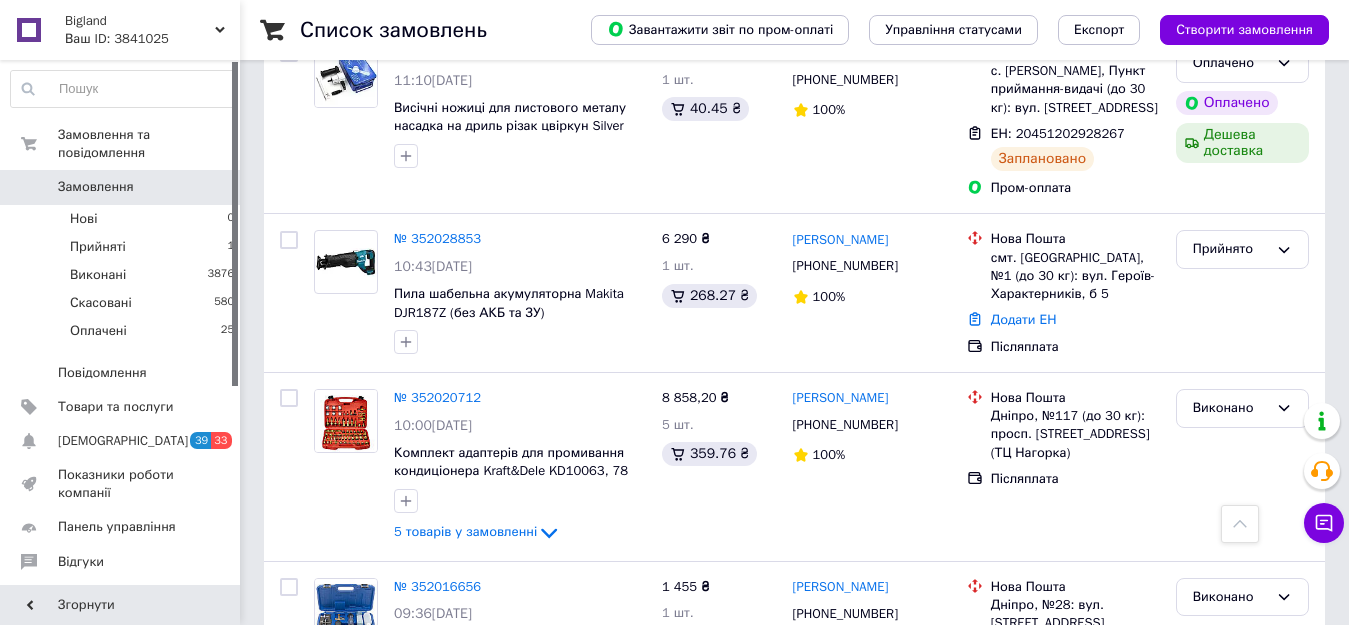 click on "Замовлення" at bounding box center [121, 187] 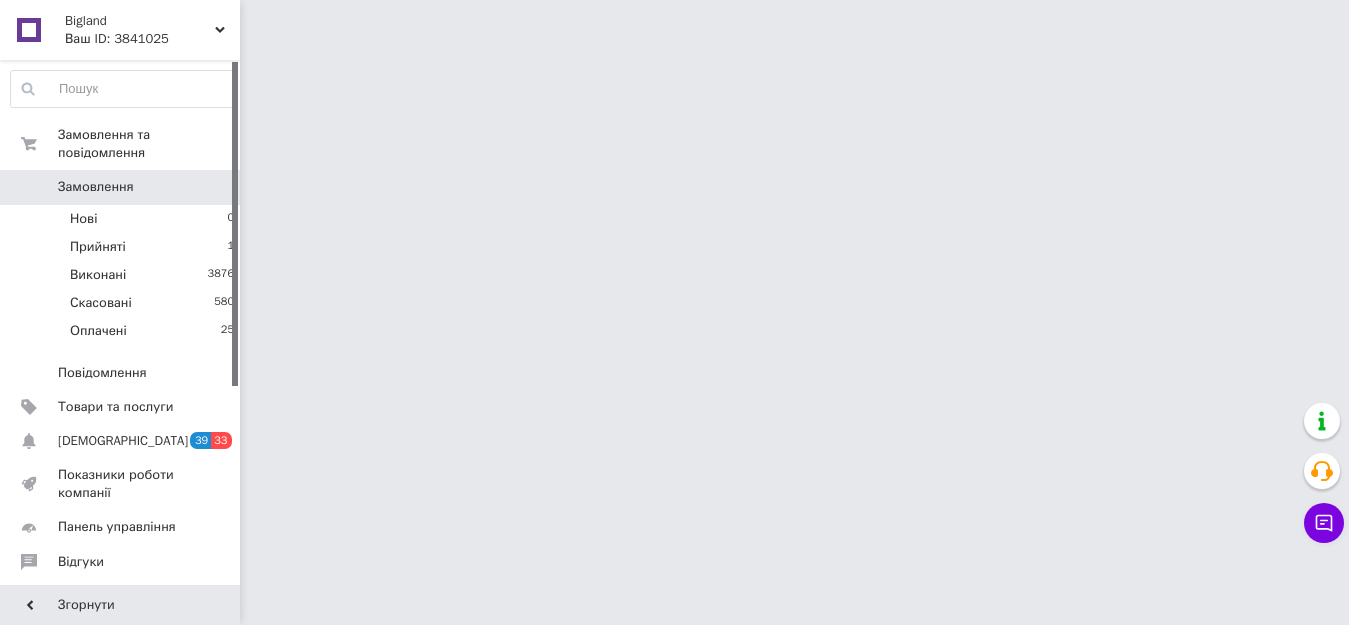 scroll, scrollTop: 0, scrollLeft: 0, axis: both 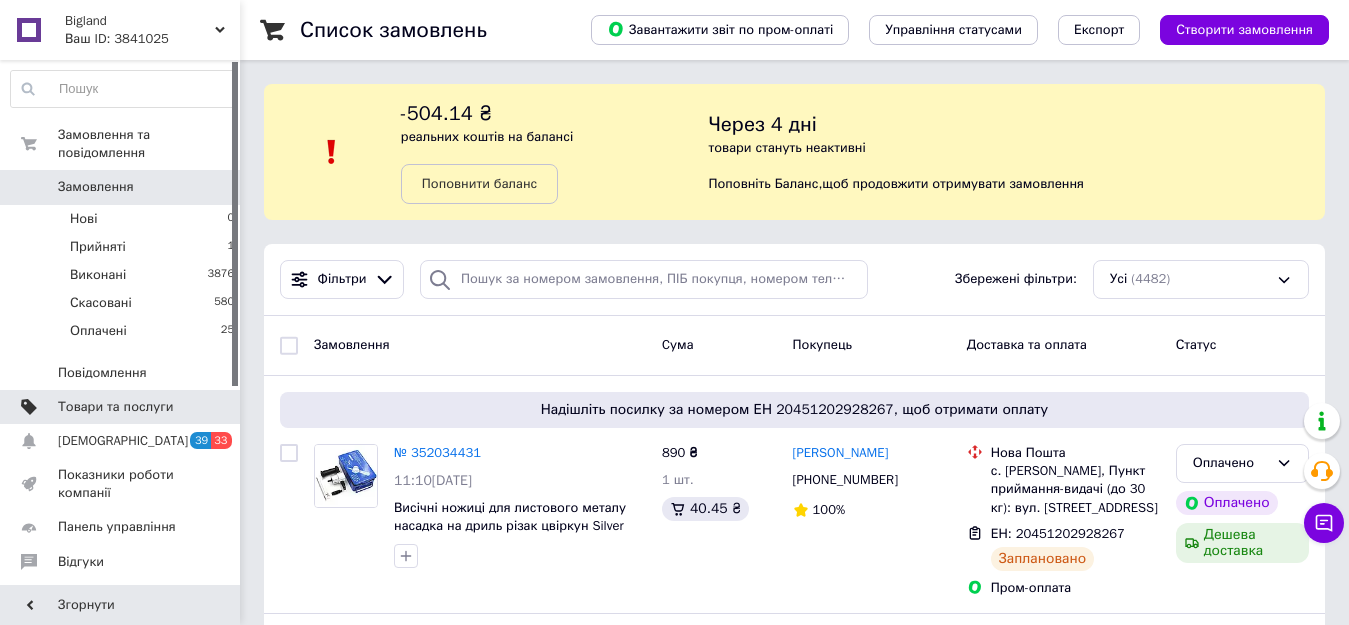 click on "Товари та послуги" at bounding box center [115, 407] 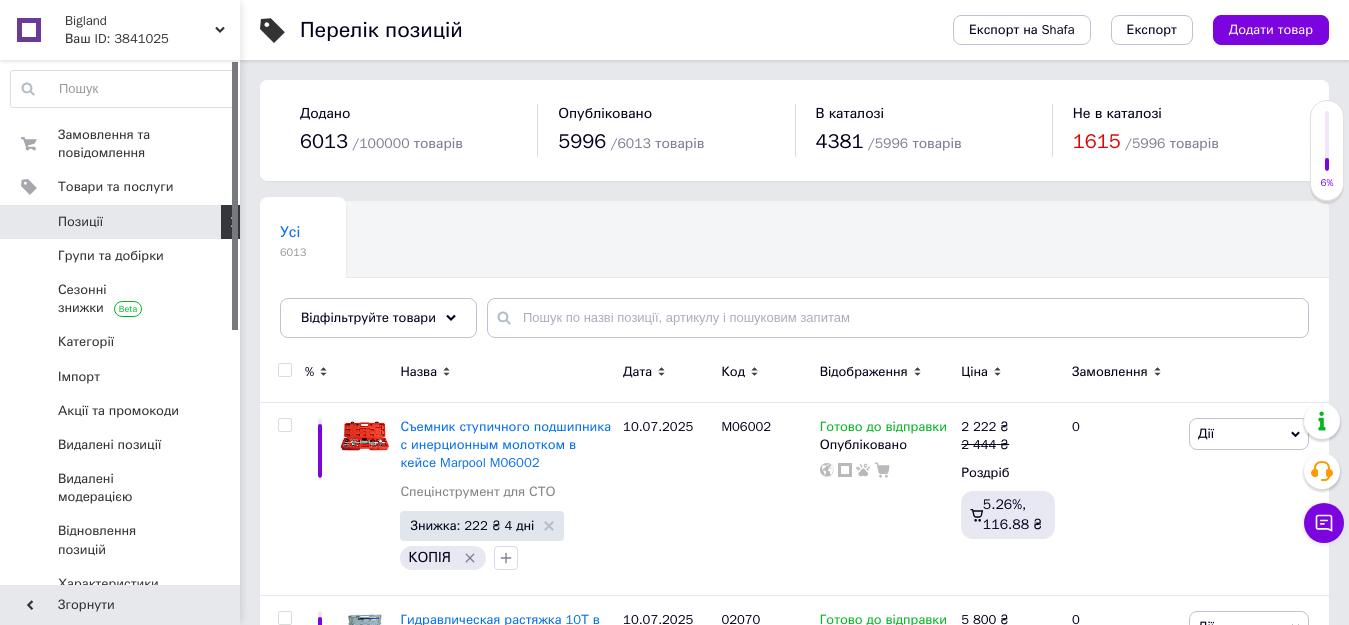 click on "Усі 6013 Ok Відфільтровано...  Зберегти" at bounding box center (794, 279) 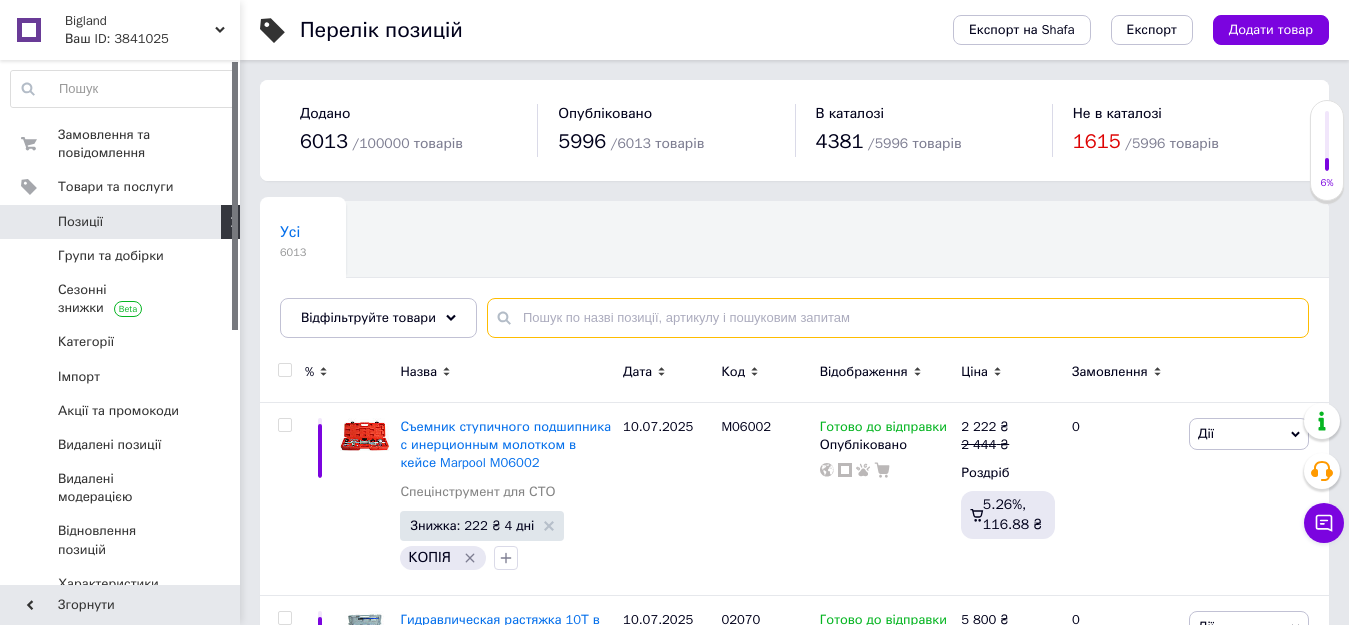 click at bounding box center (898, 318) 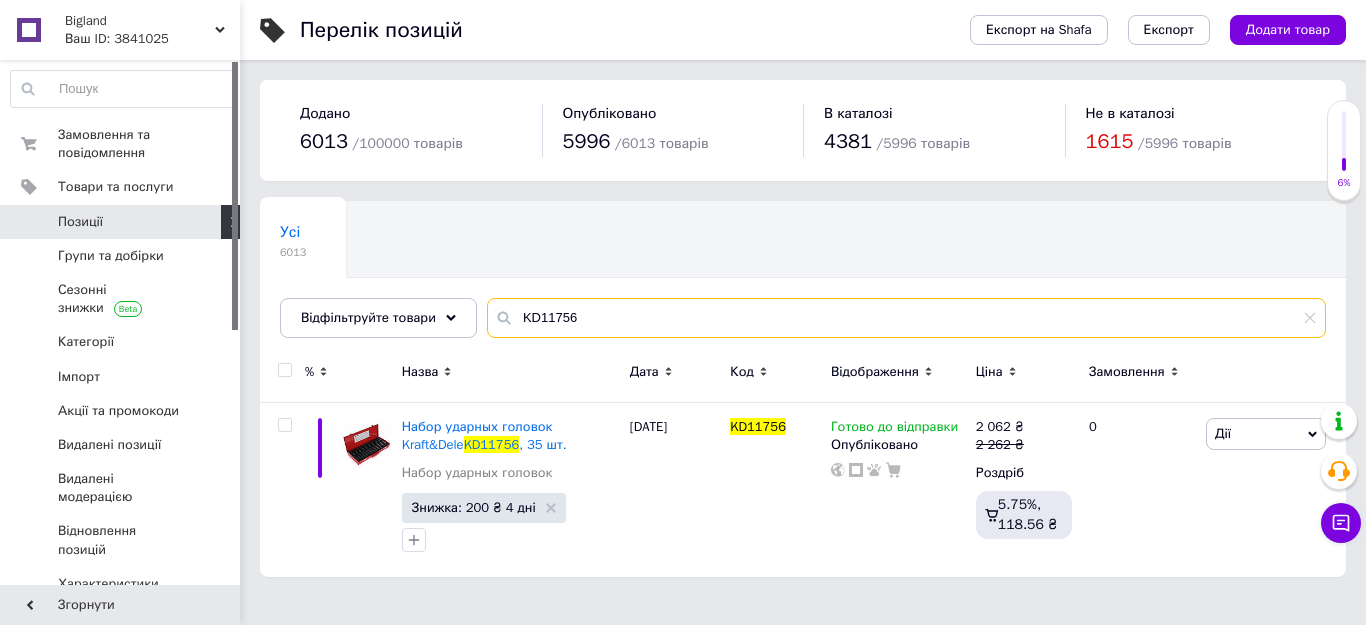 click on "KD11756" at bounding box center [906, 318] 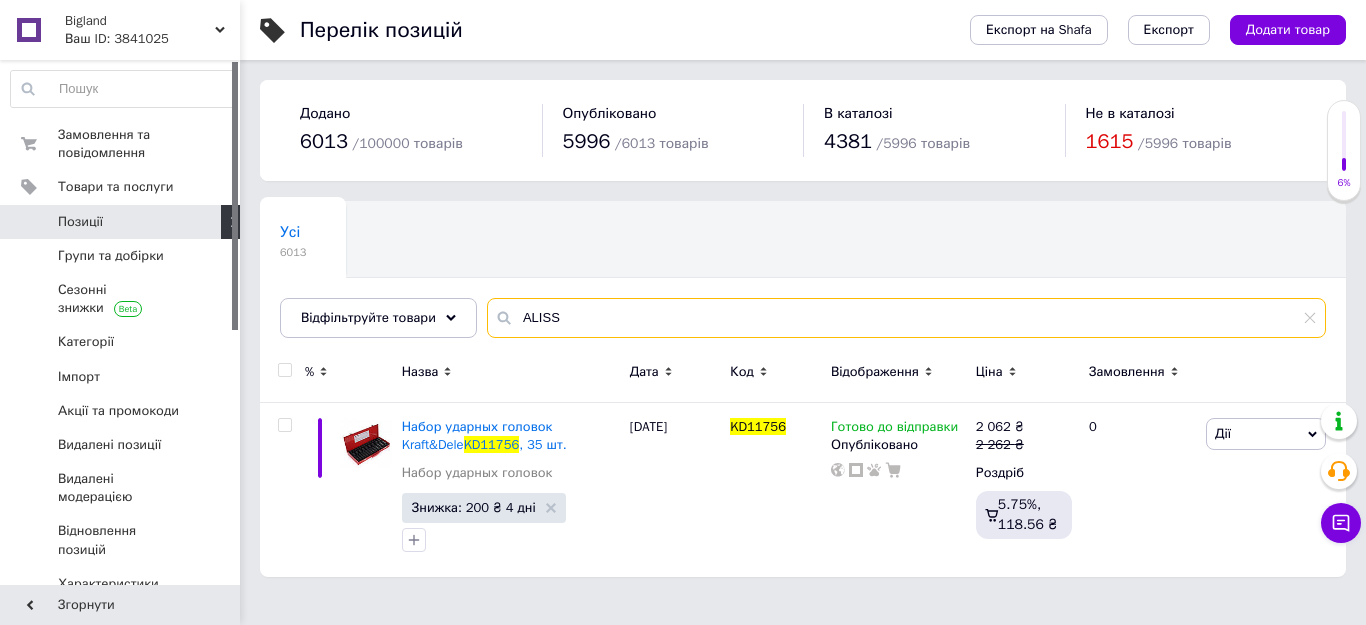 type on "ALISS" 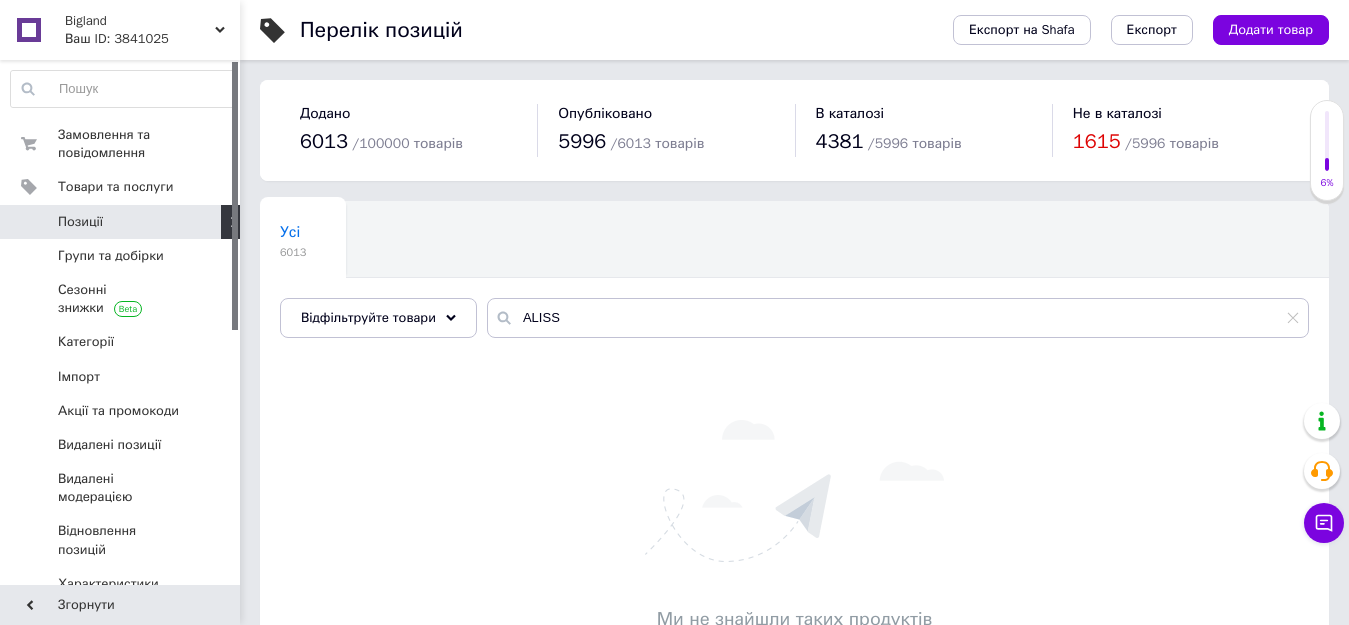 click on "Позиції" at bounding box center (123, 222) 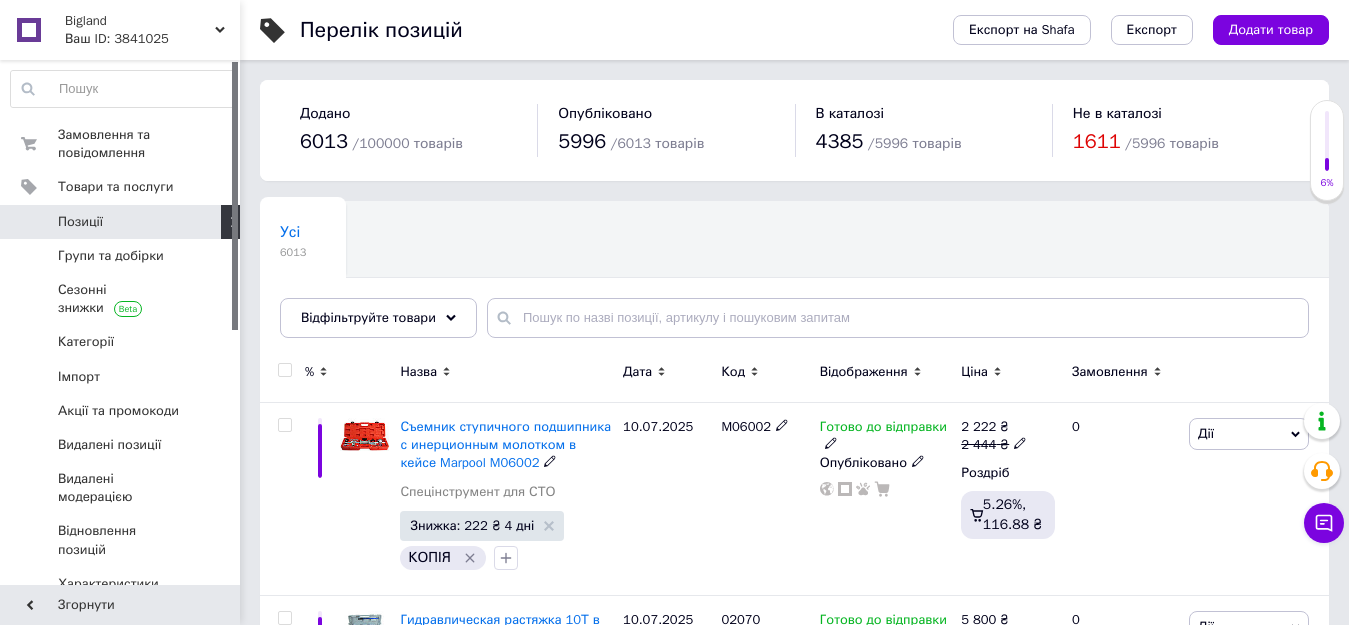 scroll, scrollTop: 300, scrollLeft: 0, axis: vertical 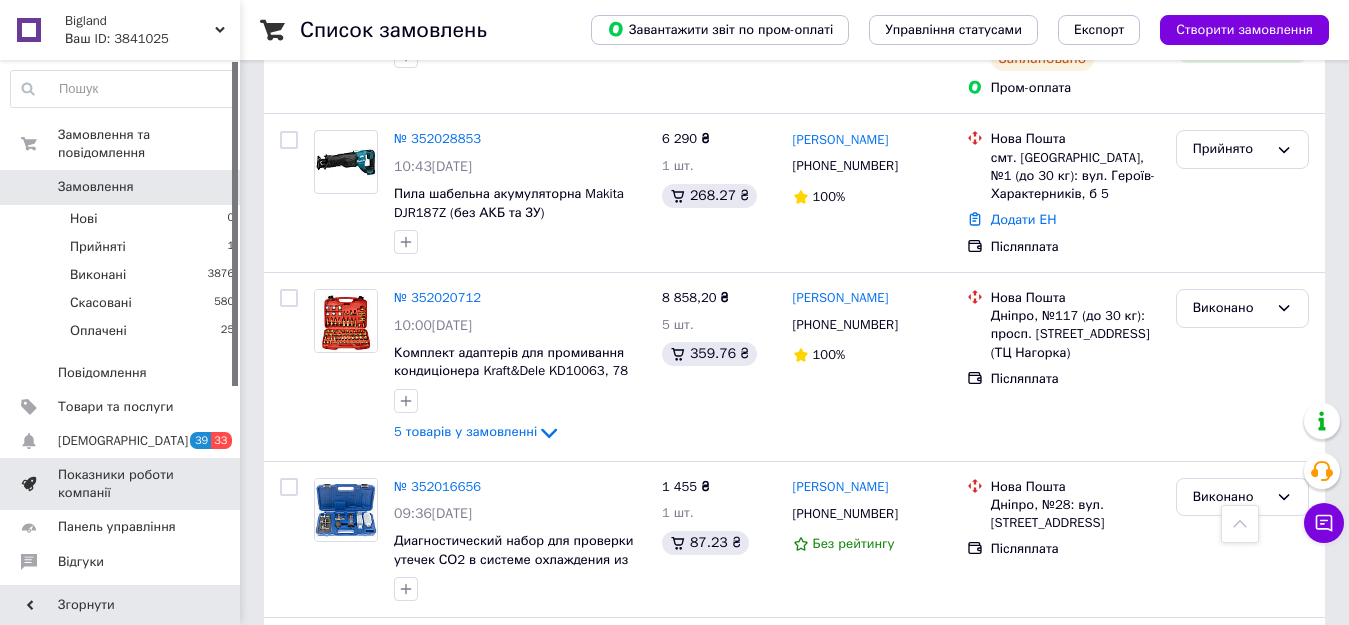 click on "Показники роботи компанії" at bounding box center (121, 484) 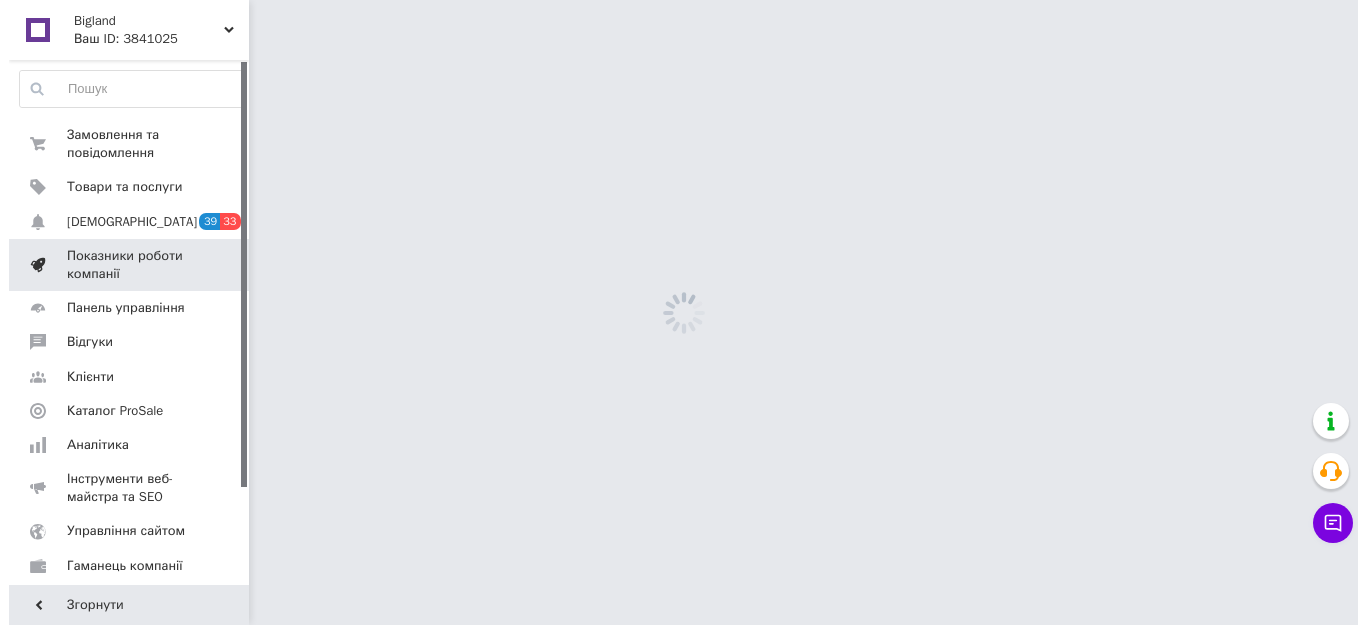 scroll, scrollTop: 0, scrollLeft: 0, axis: both 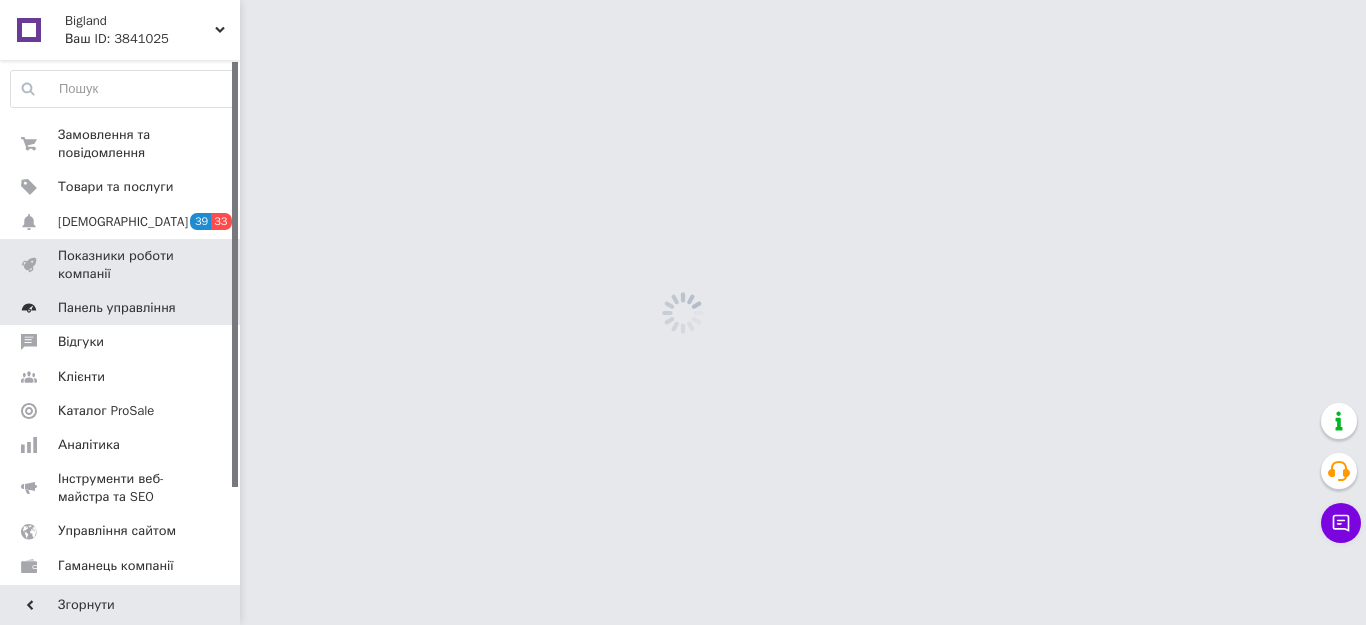 click on "Панель управління" at bounding box center (123, 308) 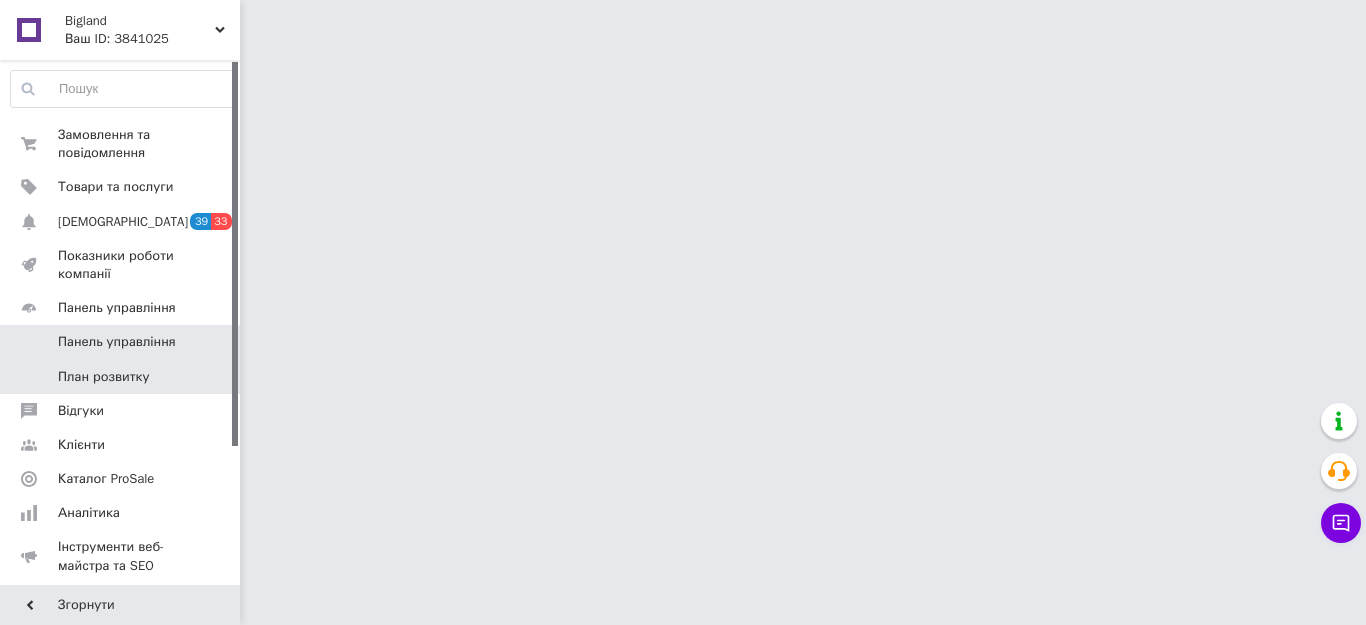 click on "План розвитку" at bounding box center [123, 377] 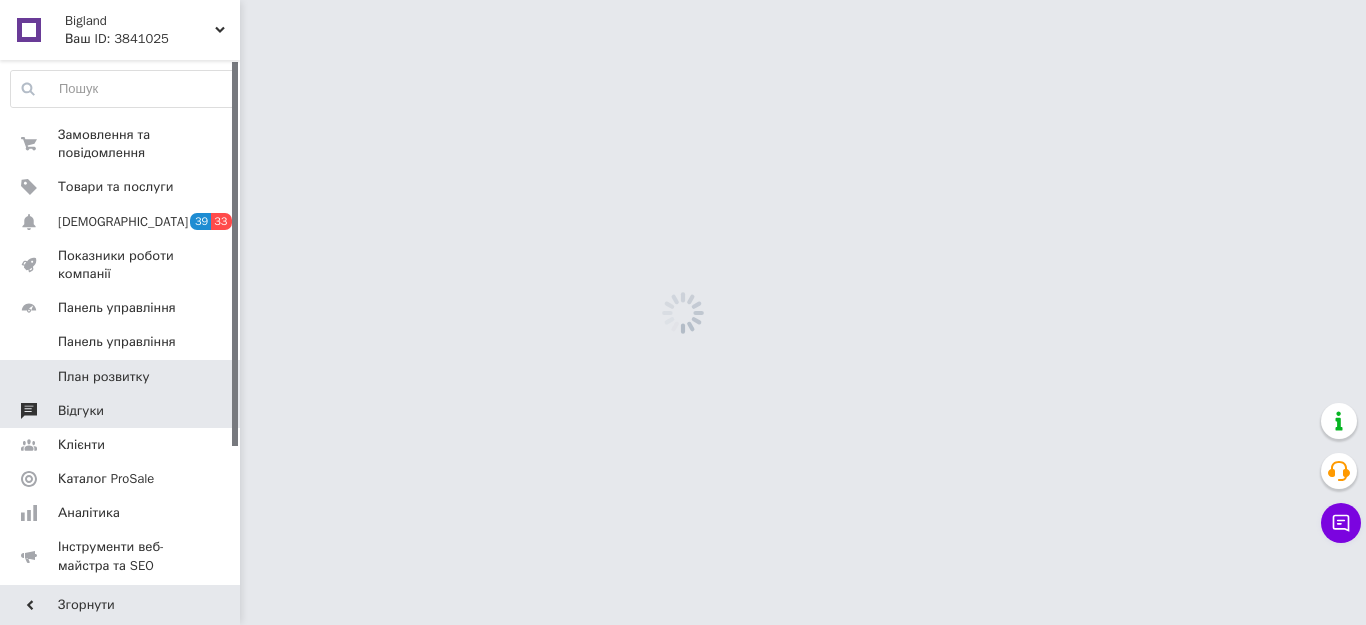 click on "Відгуки" at bounding box center (123, 411) 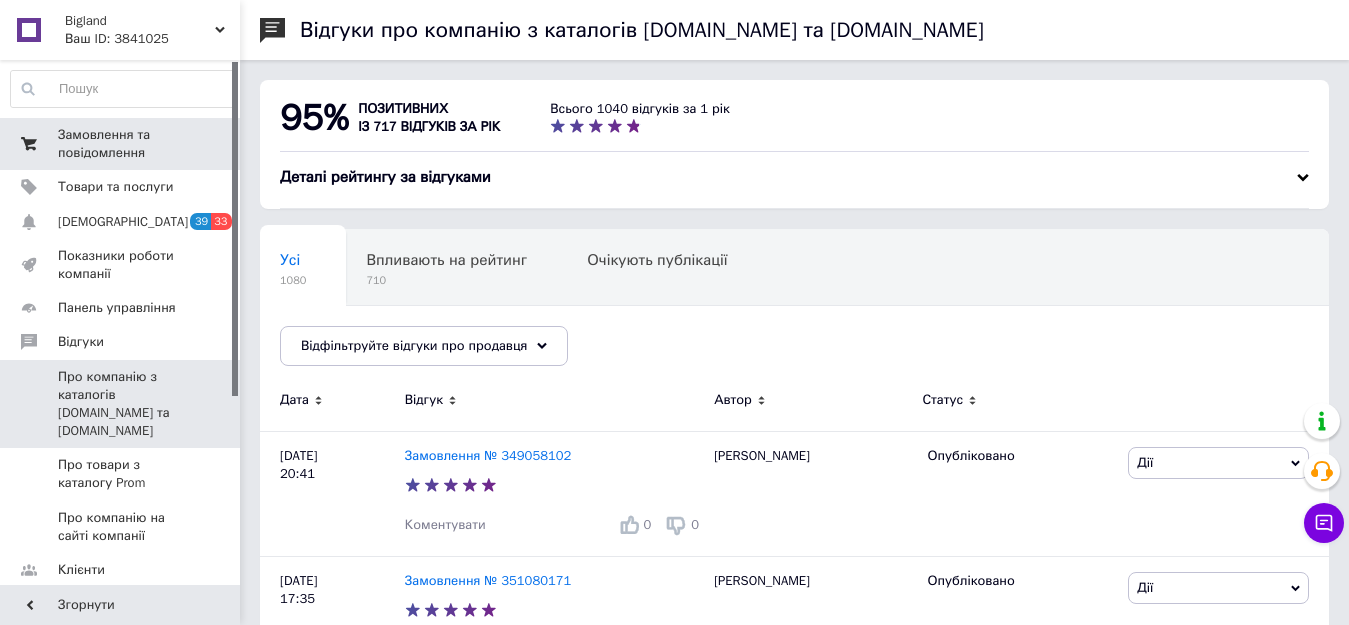 click on "Замовлення та повідомлення" at bounding box center (121, 144) 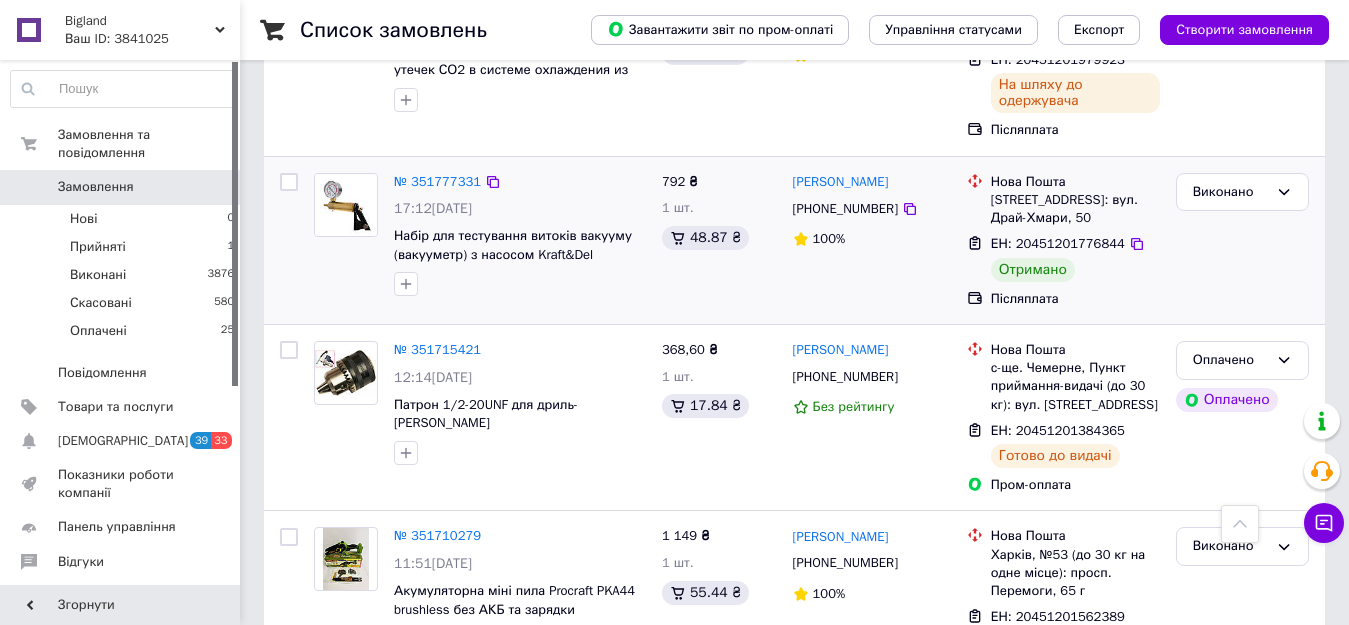 scroll, scrollTop: 3312, scrollLeft: 0, axis: vertical 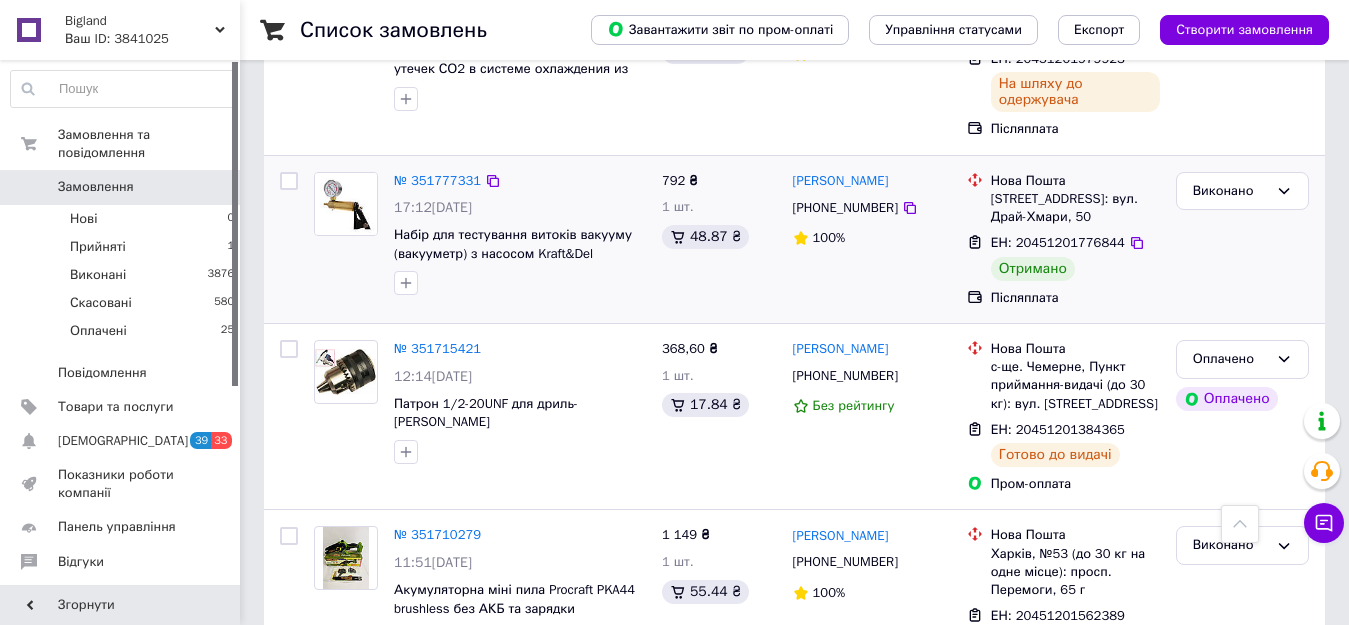 drag, startPoint x: 426, startPoint y: 144, endPoint x: 460, endPoint y: 156, distance: 36.05551 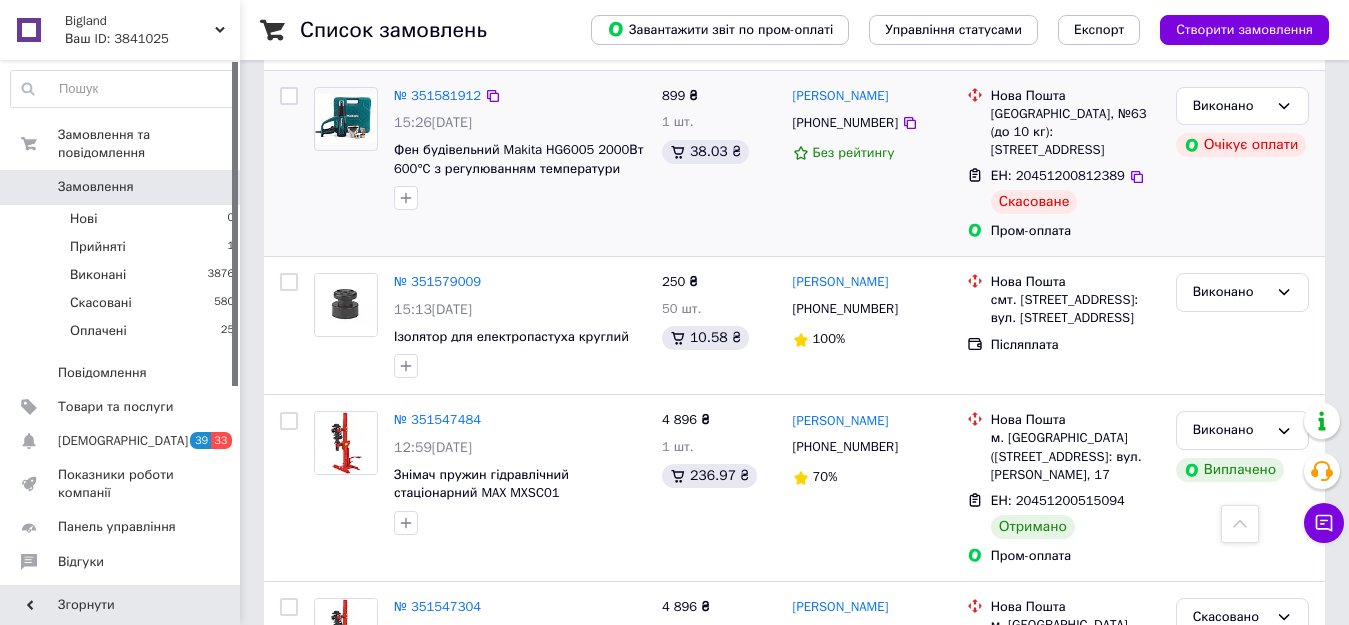 scroll, scrollTop: 4912, scrollLeft: 0, axis: vertical 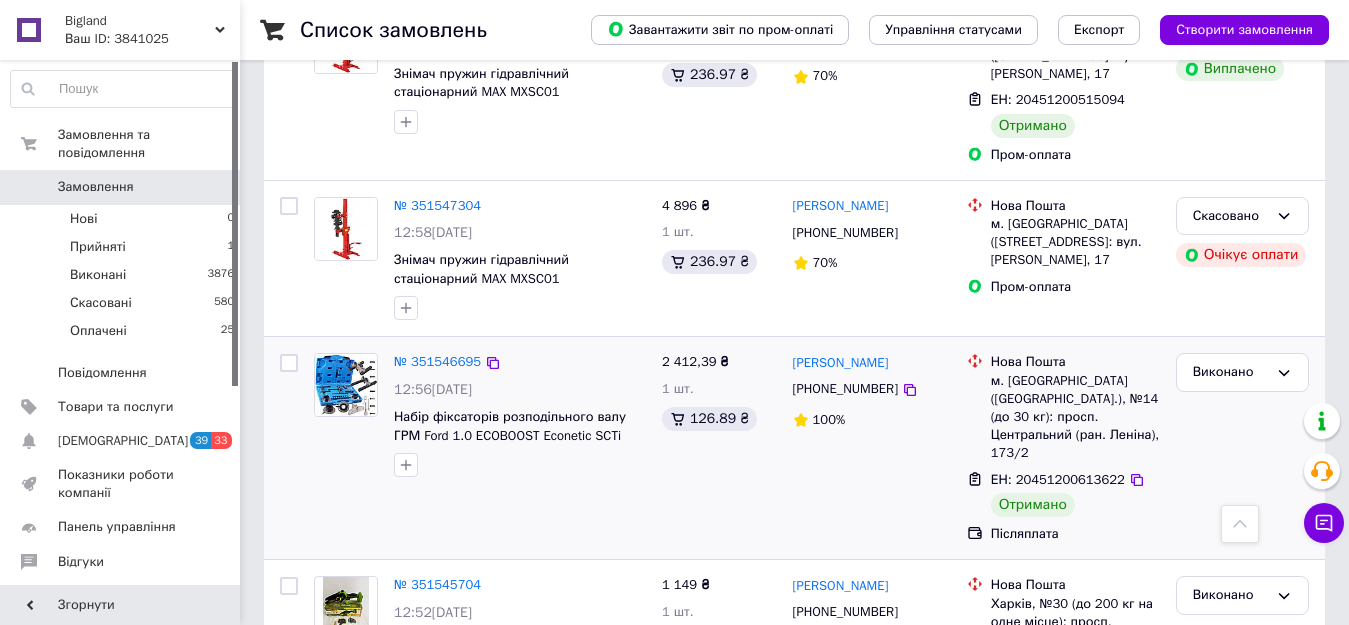 drag, startPoint x: 417, startPoint y: 274, endPoint x: 471, endPoint y: 286, distance: 55.31727 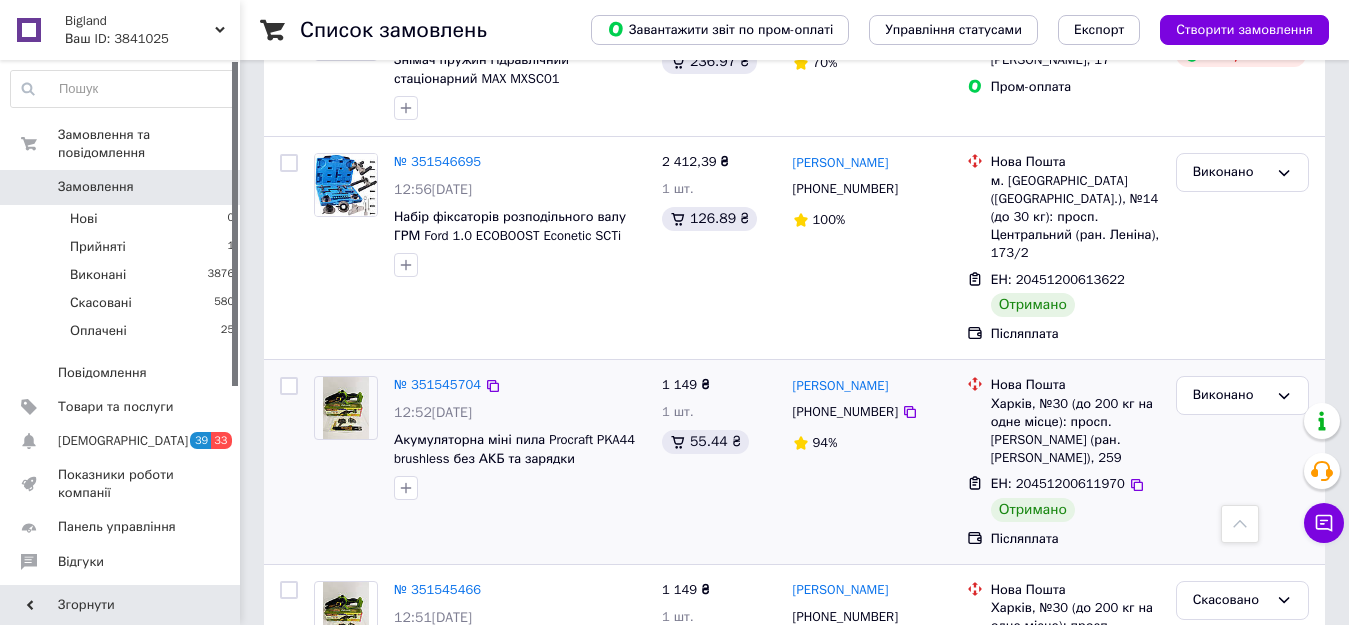 scroll, scrollTop: 5512, scrollLeft: 0, axis: vertical 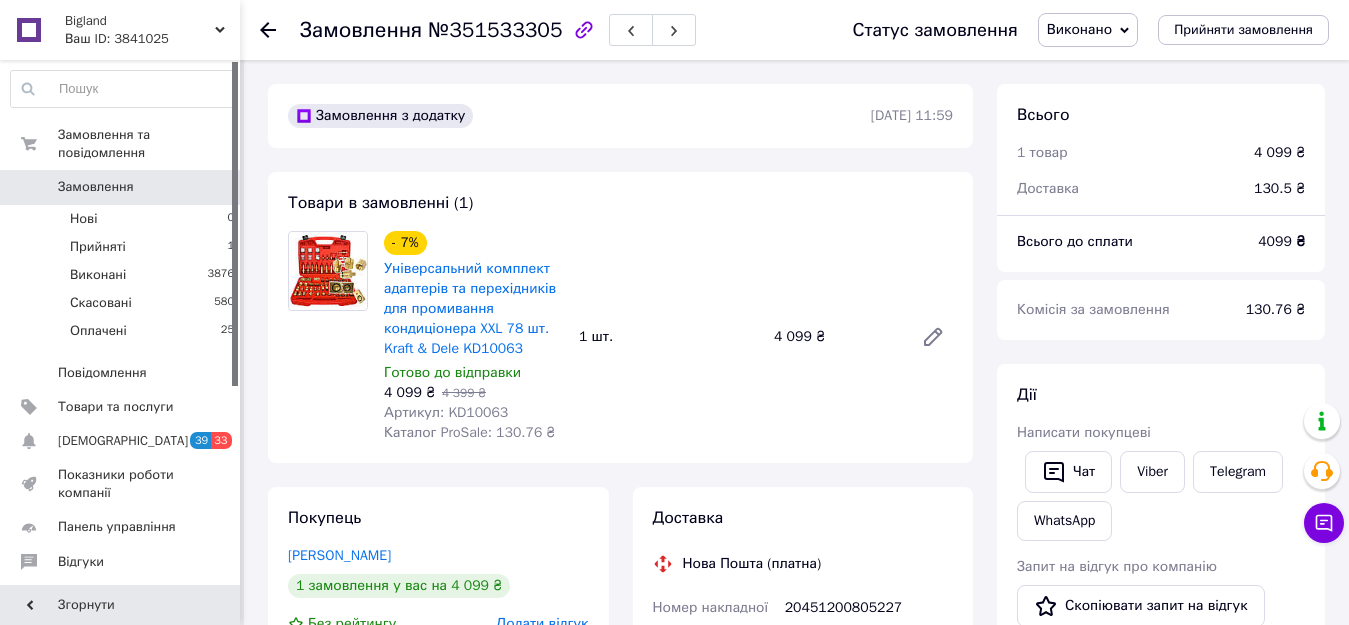 click on "Замовлення з додатку 07.07.2025 | 11:59 Товари в замовленні (1) - 7% Універсальний комплект адаптерів та перехідників для промивання кондиціонера XXL 78 шт. Kraft & Dele KD10063 Готово до відправки 4 099 ₴   4 399 ₴ Артикул: KD10063 Каталог ProSale: 130.76 ₴  1 шт. 4 099 ₴ Покупець Ладний Сергій 1 замовлення у вас на 4 099 ₴ Без рейтингу   Додати відгук +380990206118 Создан из чата   Оплата Післяплата Доставка Нова Пошта (платна) Номер накладної 20451200805227 Статус відправлення Отримано Отримувач Ладний Сергій Телефон отримувача +380990206118 Адреса Платник Отримувач Вартість доставки 130.50 ₴ Платник Отримувач" at bounding box center (620, 756) 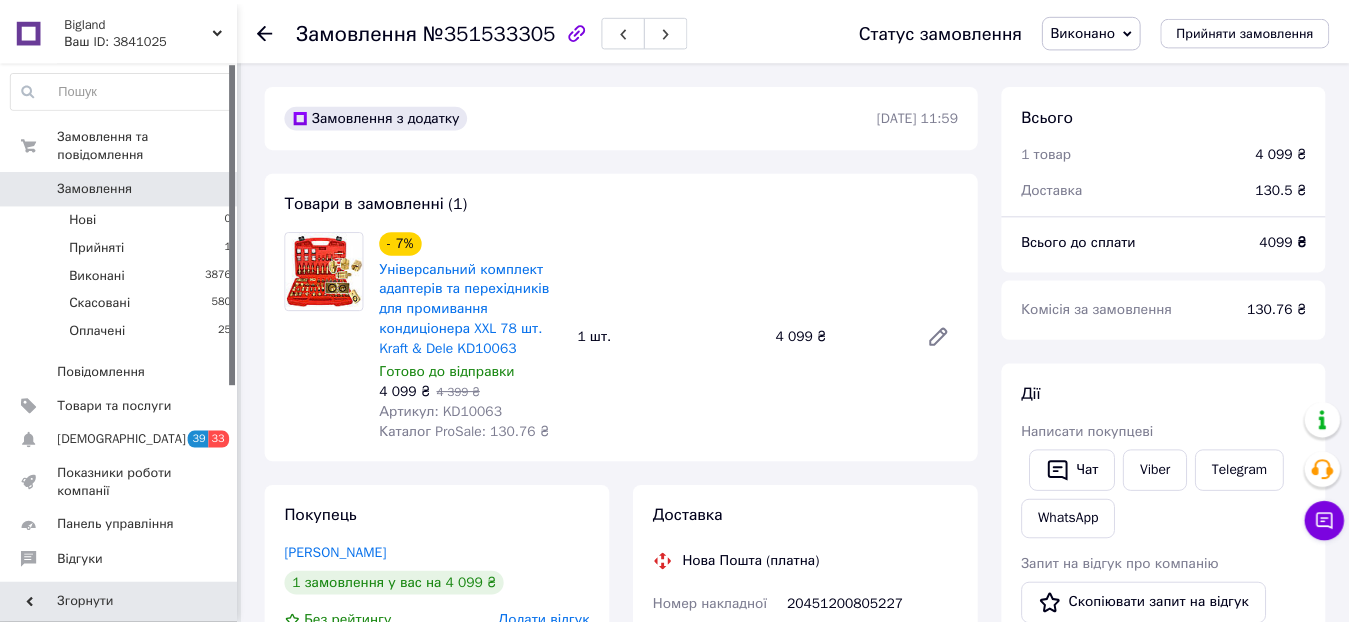 scroll, scrollTop: 0, scrollLeft: 0, axis: both 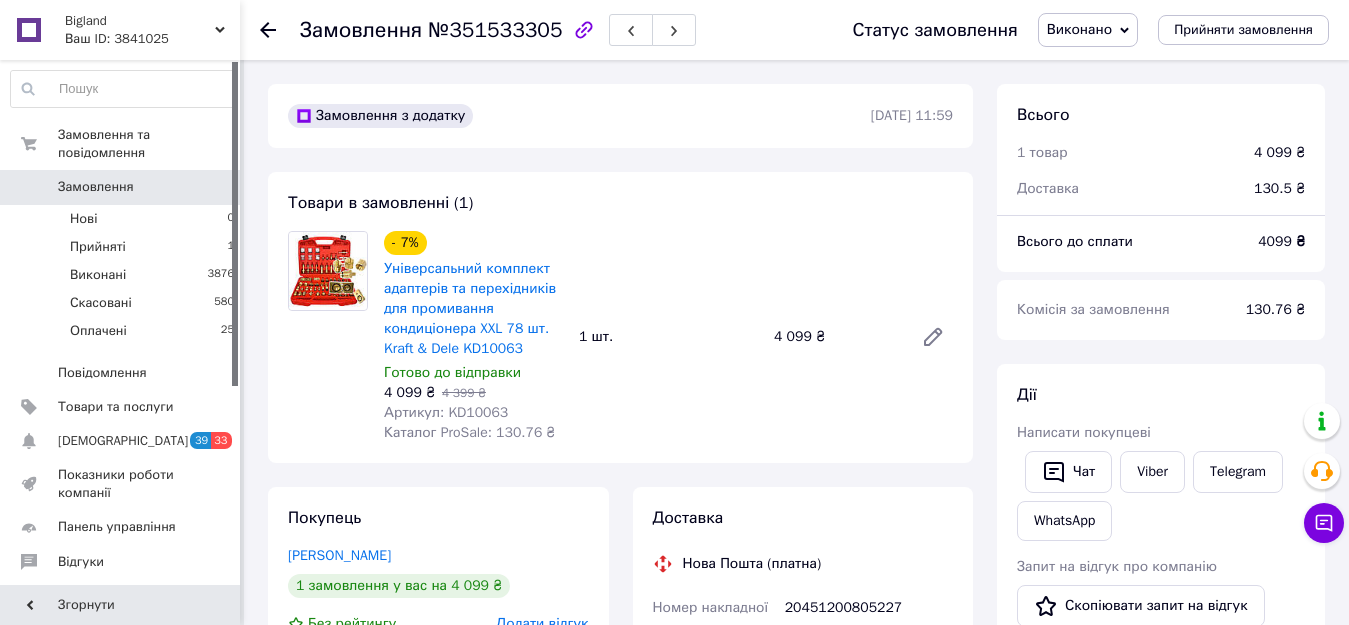 click on "Замовлення 0" at bounding box center (123, 187) 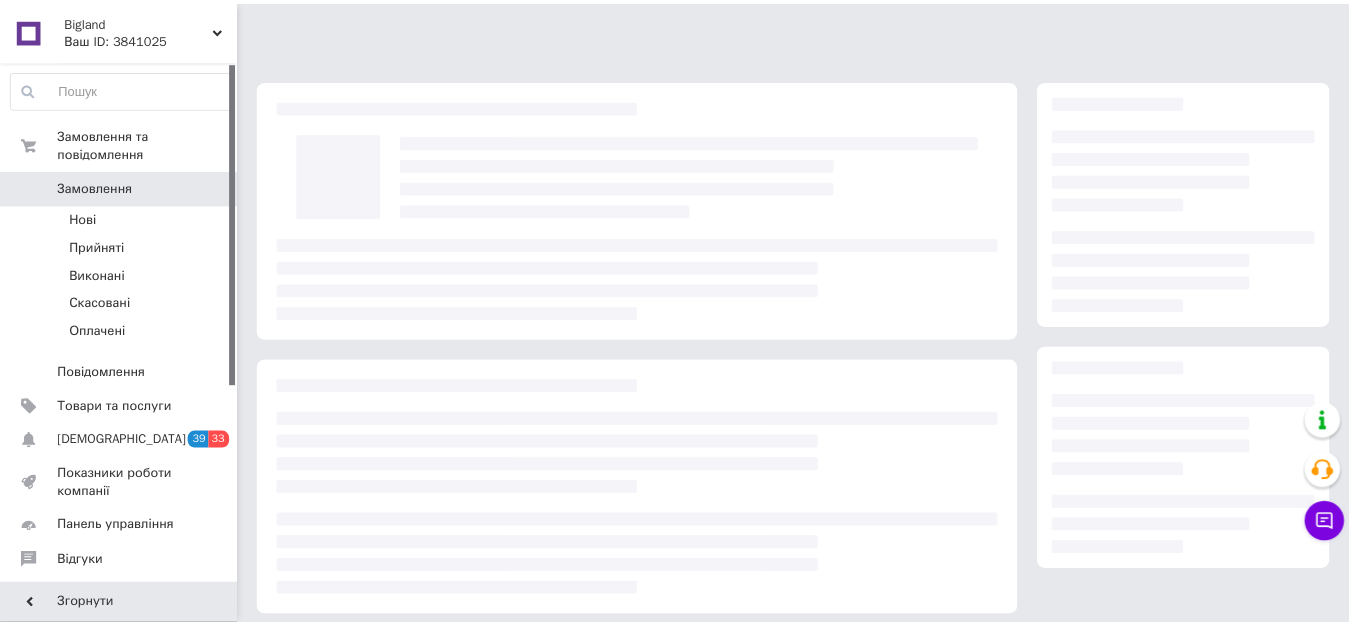 scroll, scrollTop: 0, scrollLeft: 0, axis: both 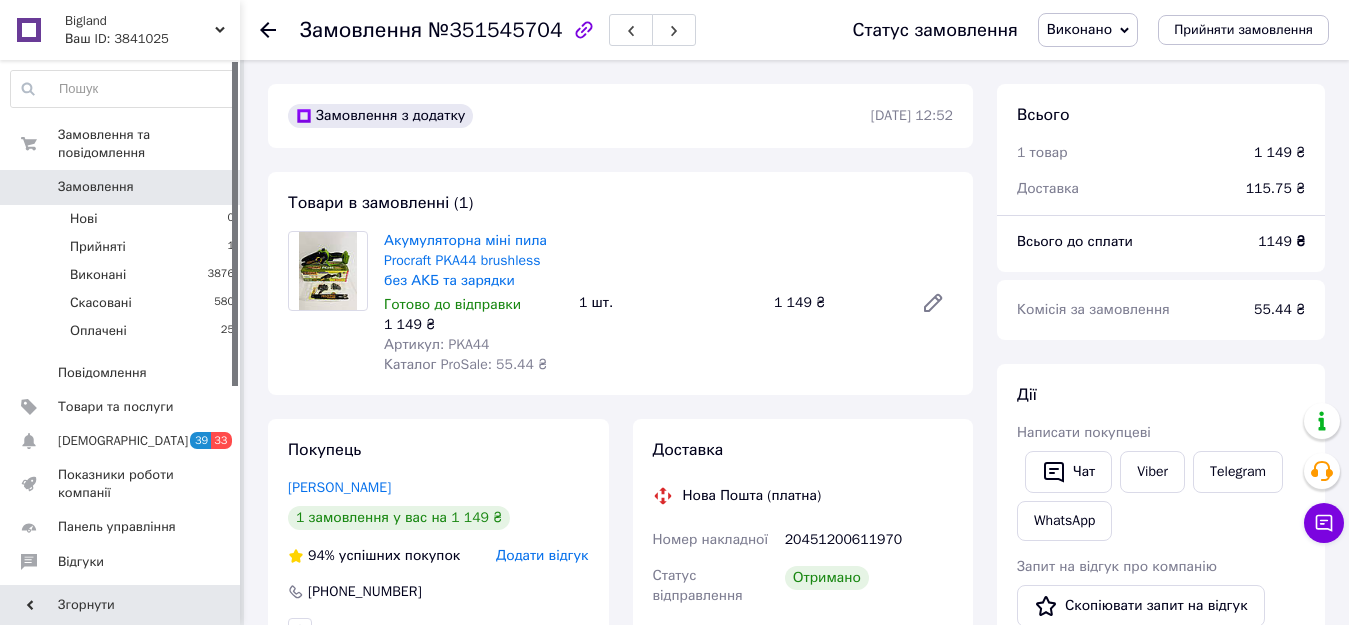 click on "Замовлення" at bounding box center (121, 187) 